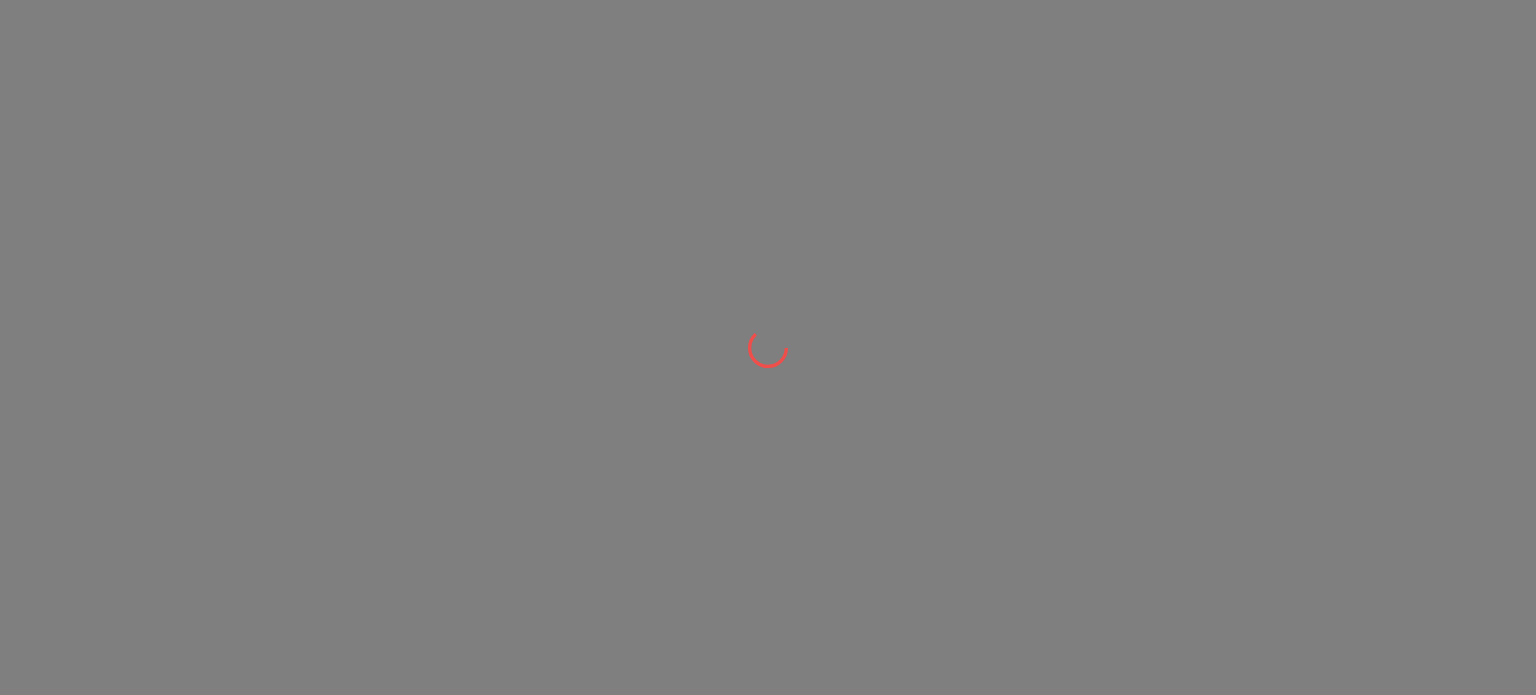 scroll, scrollTop: 0, scrollLeft: 0, axis: both 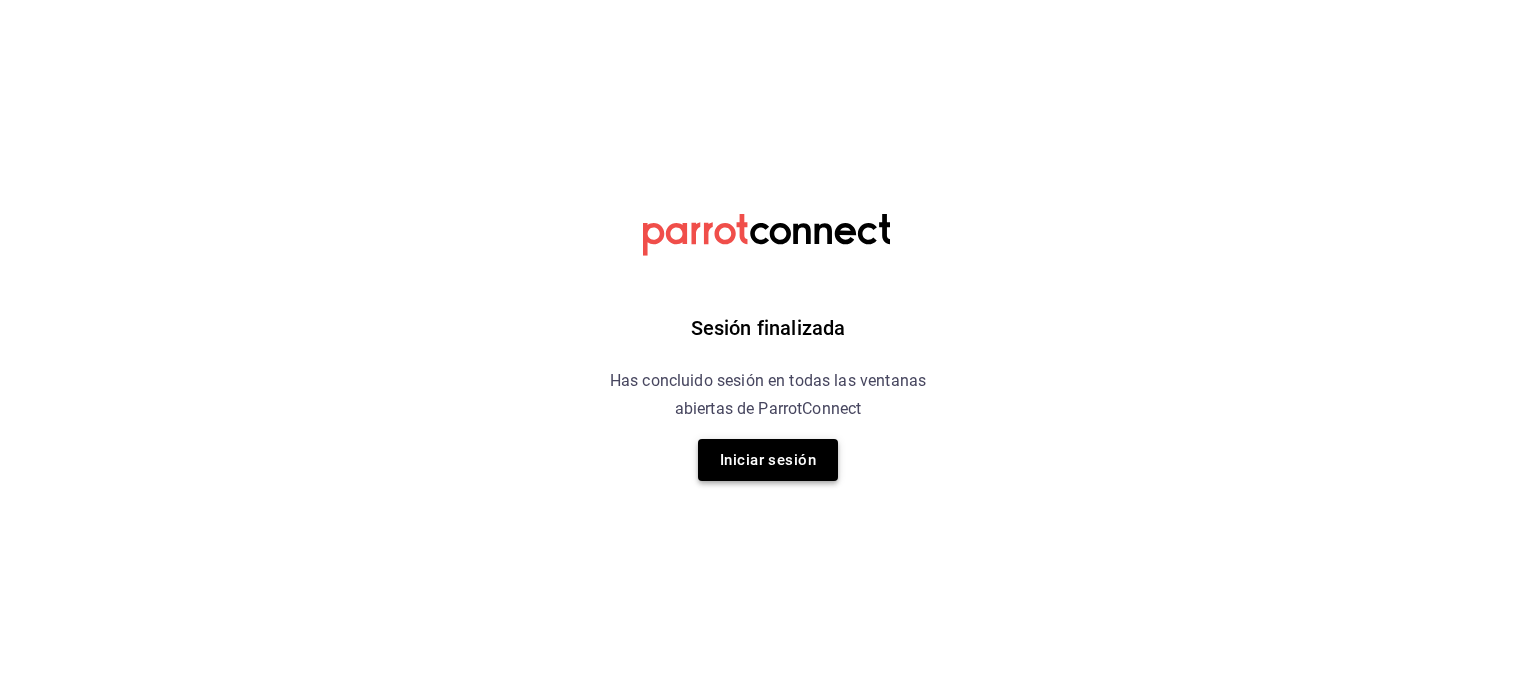 click on "Iniciar sesión" at bounding box center (768, 460) 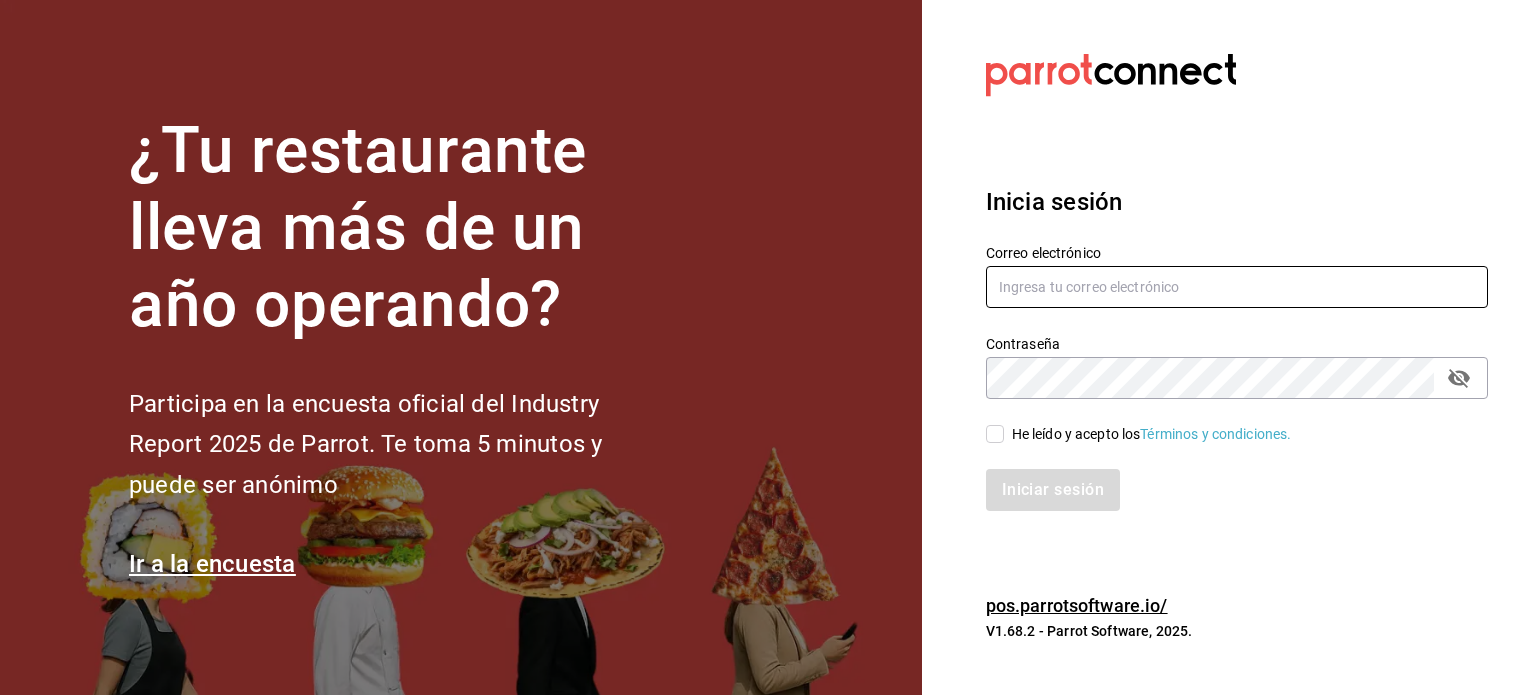 click at bounding box center (1237, 287) 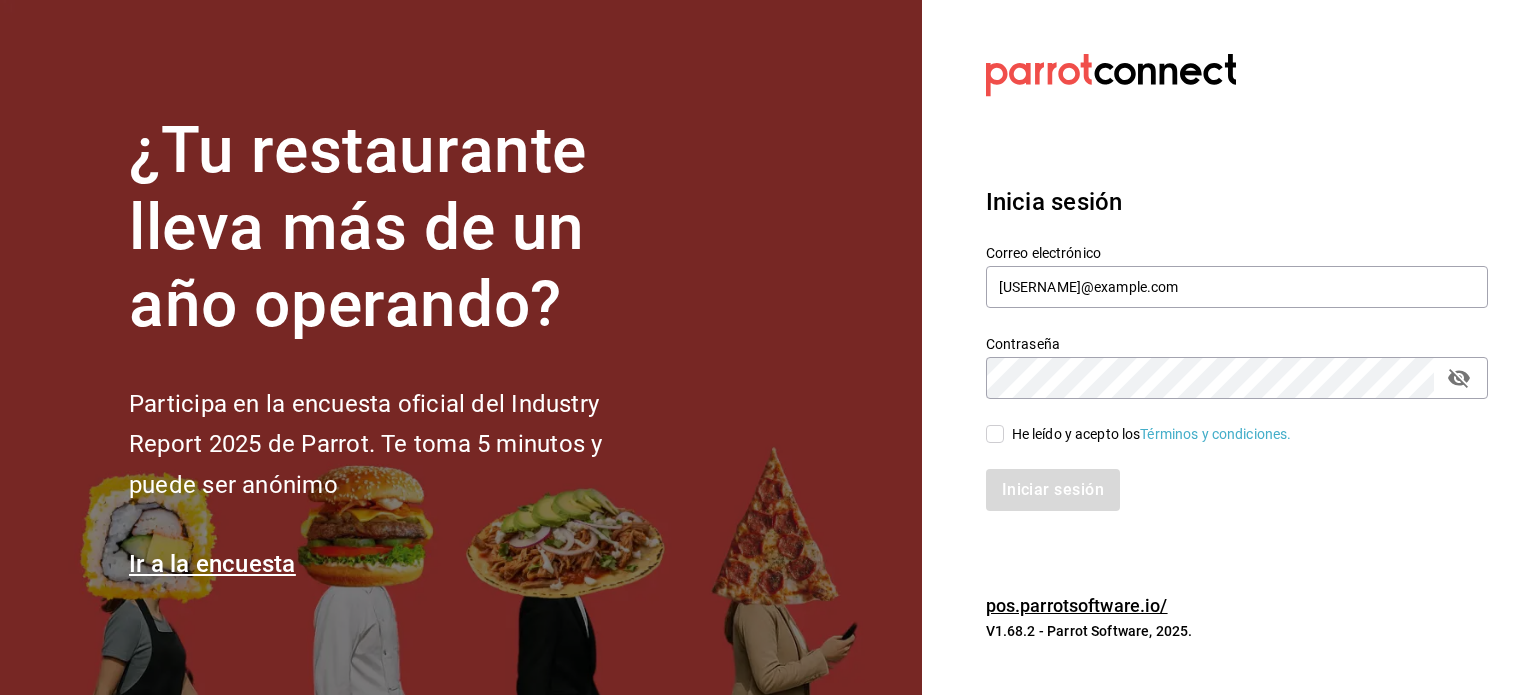 click on "He leído y acepto los  Términos y condiciones." at bounding box center [1148, 434] 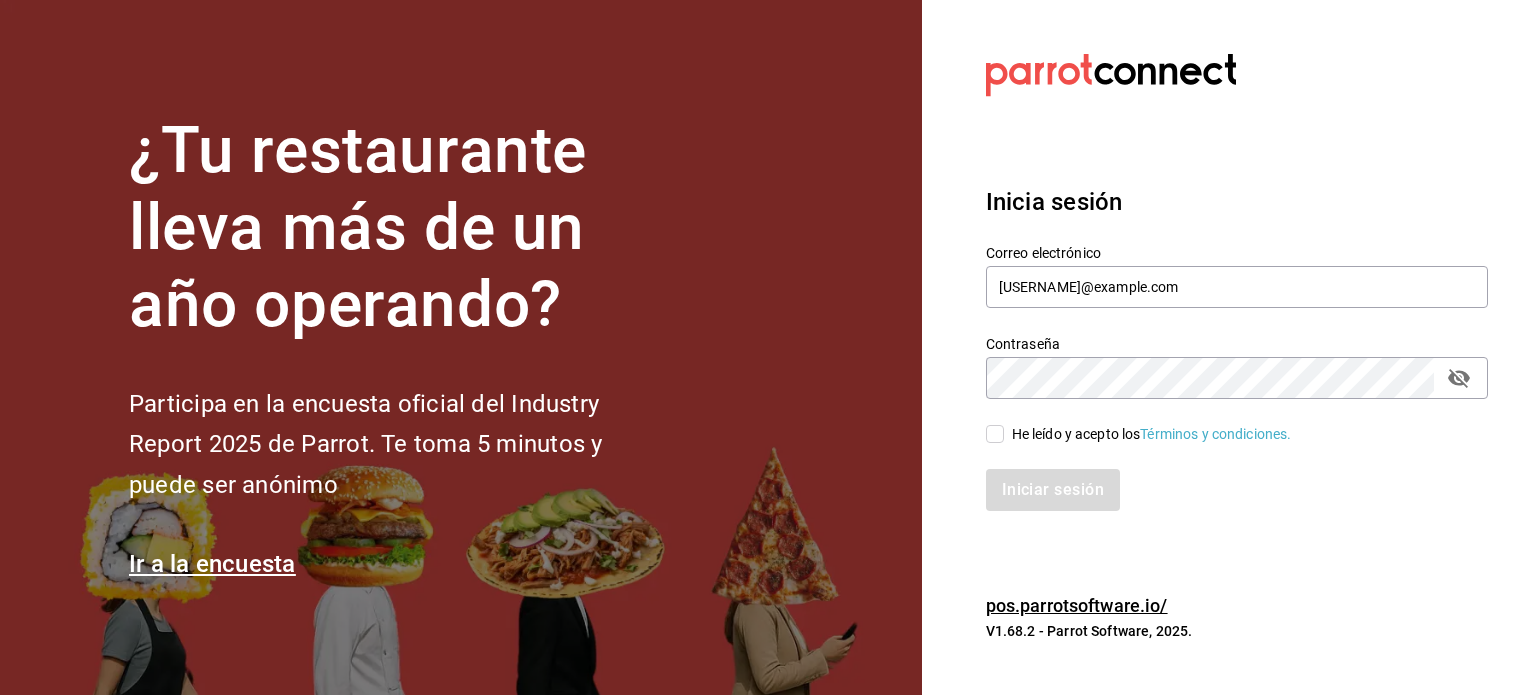 checkbox on "true" 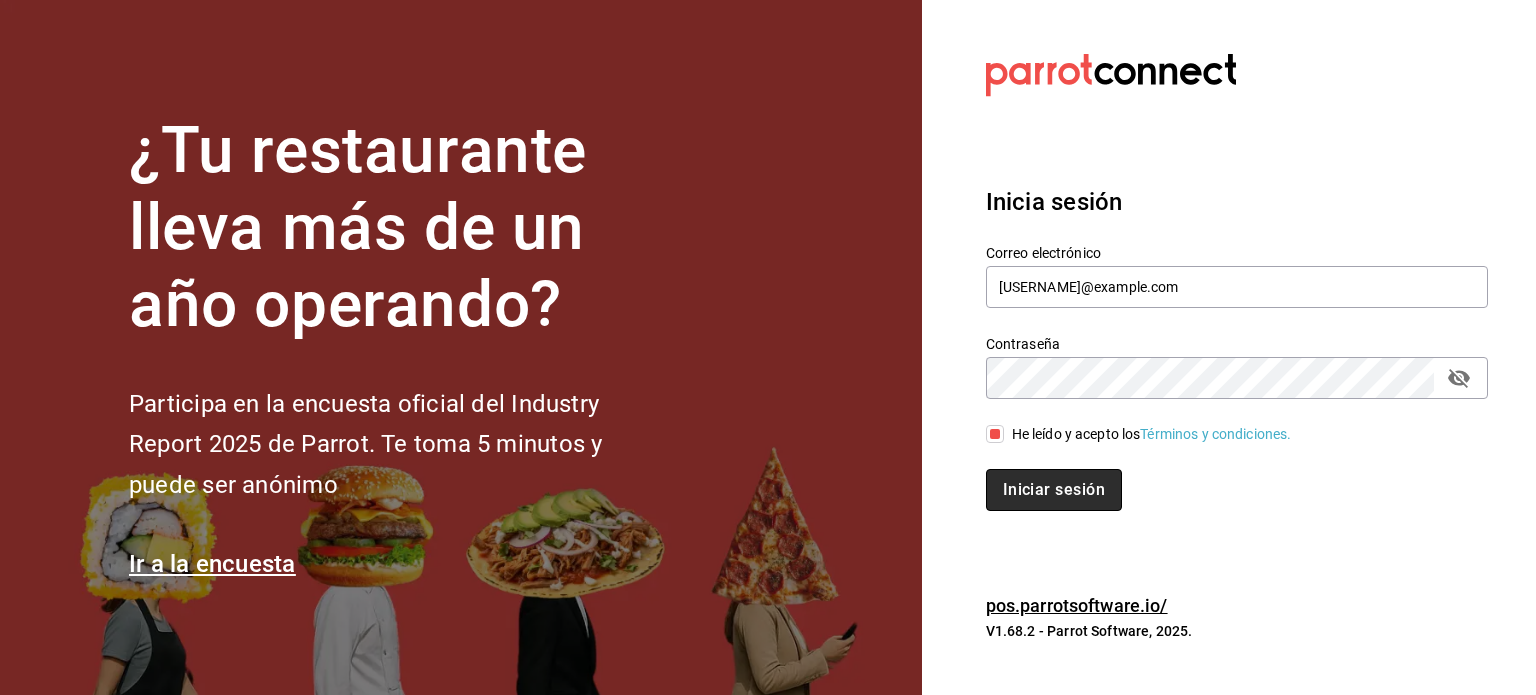 click on "Iniciar sesión" at bounding box center (1054, 490) 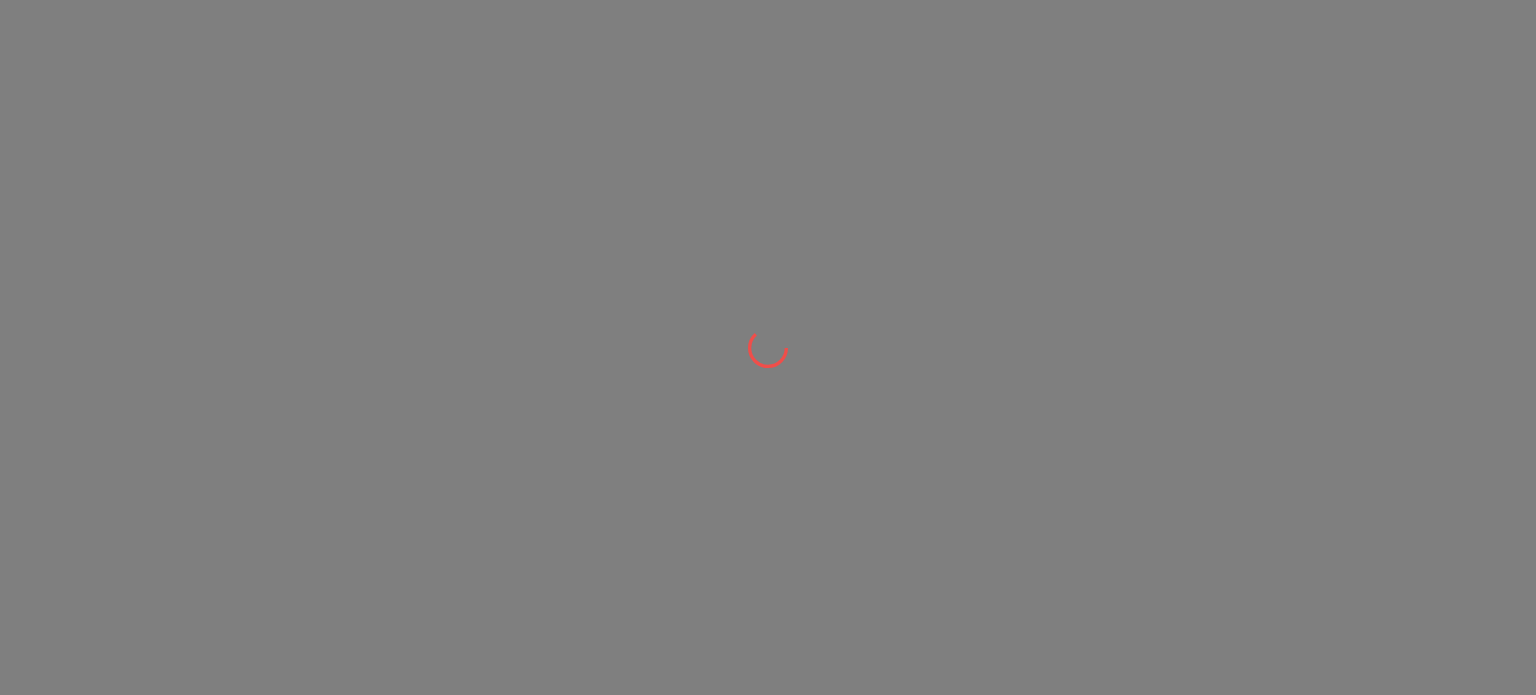 scroll, scrollTop: 0, scrollLeft: 0, axis: both 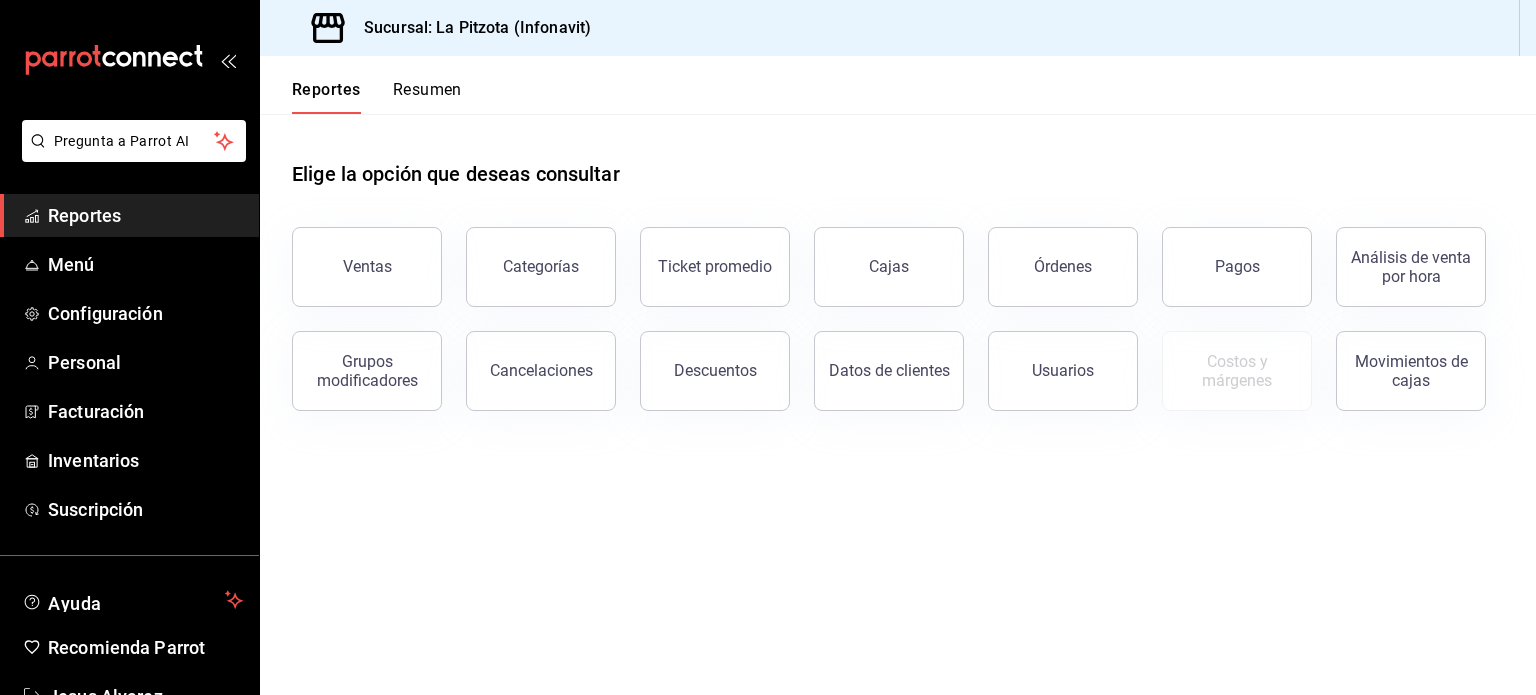 click on "Resumen" at bounding box center [427, 97] 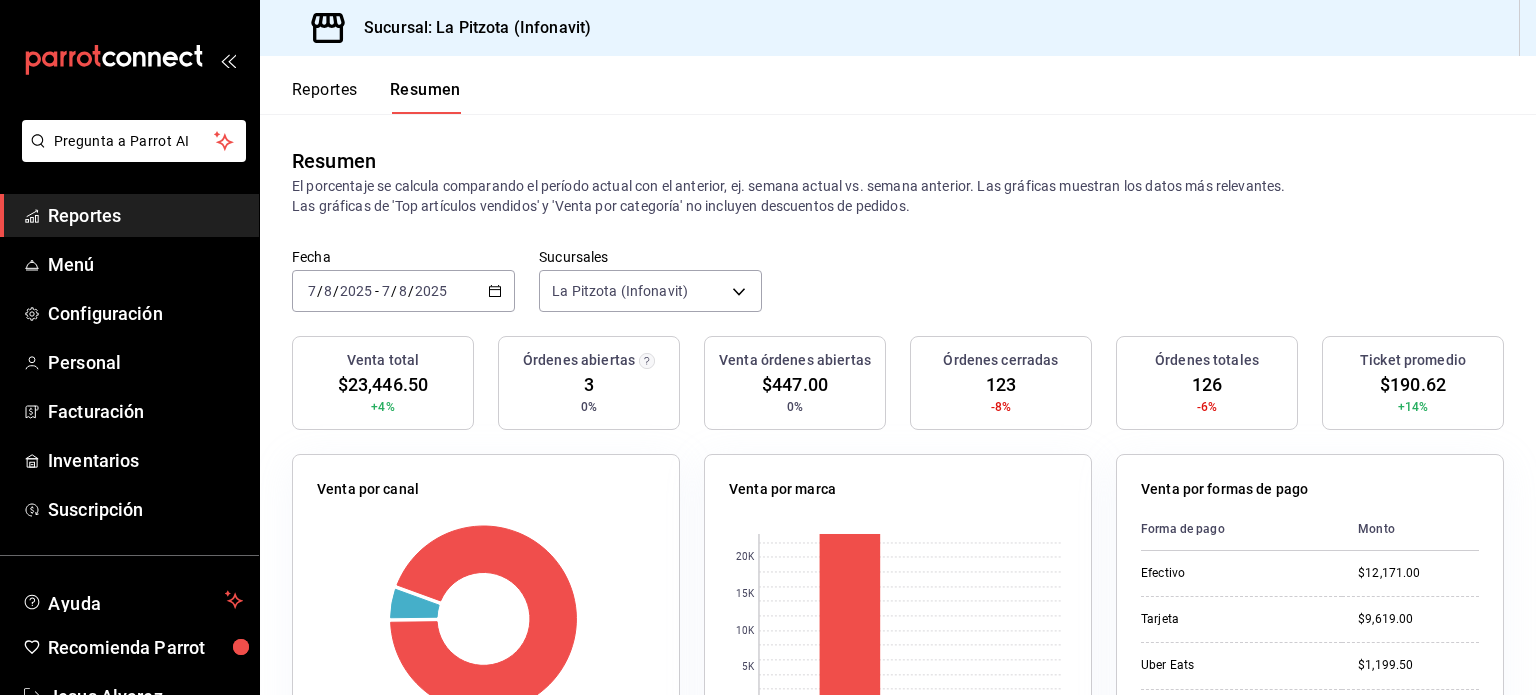 click 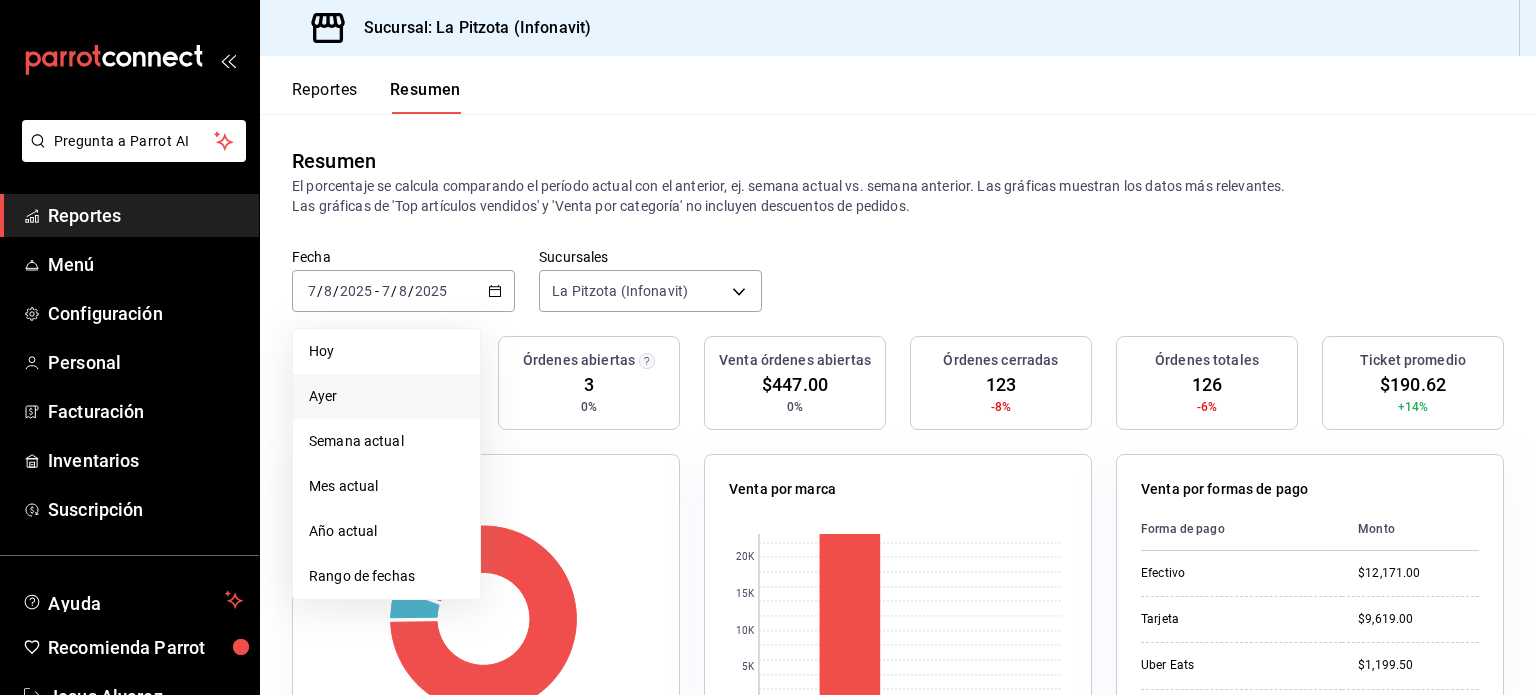 click on "Ayer" at bounding box center [386, 396] 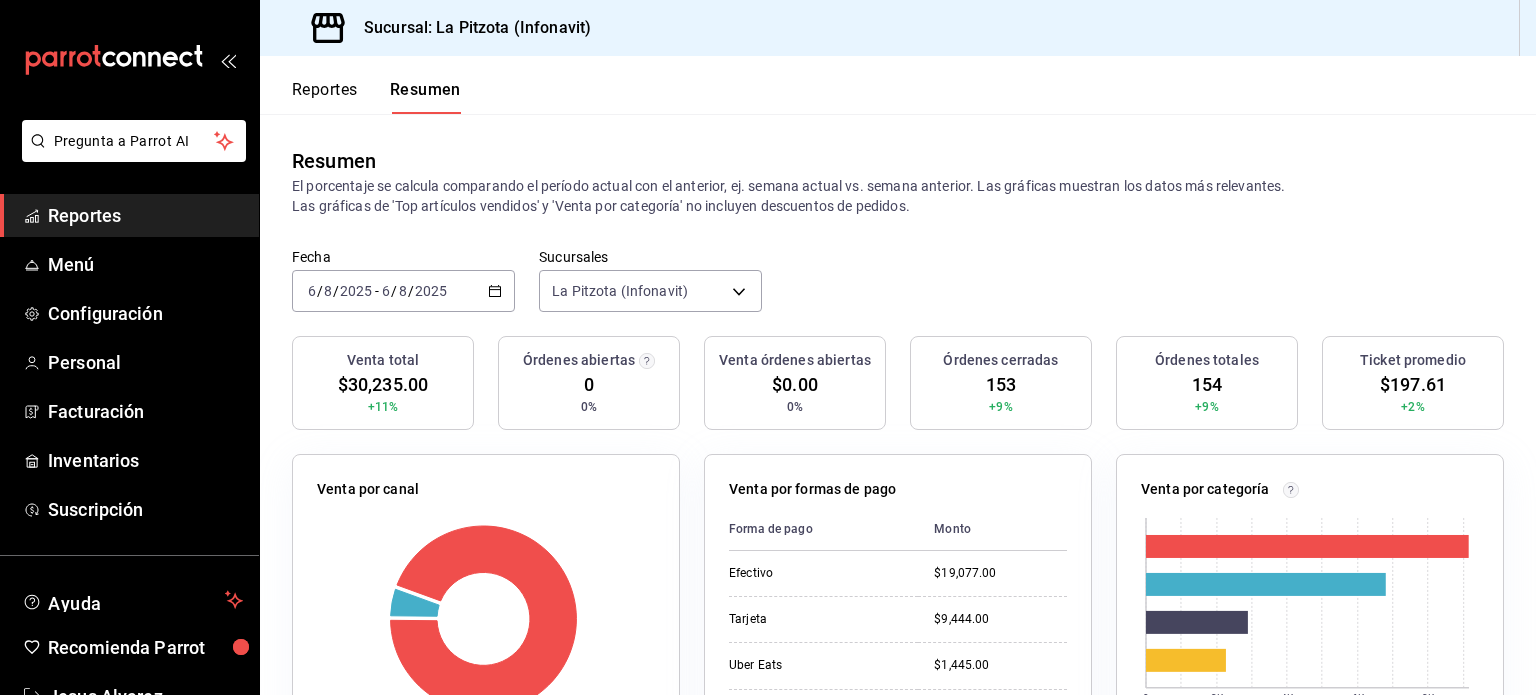 click 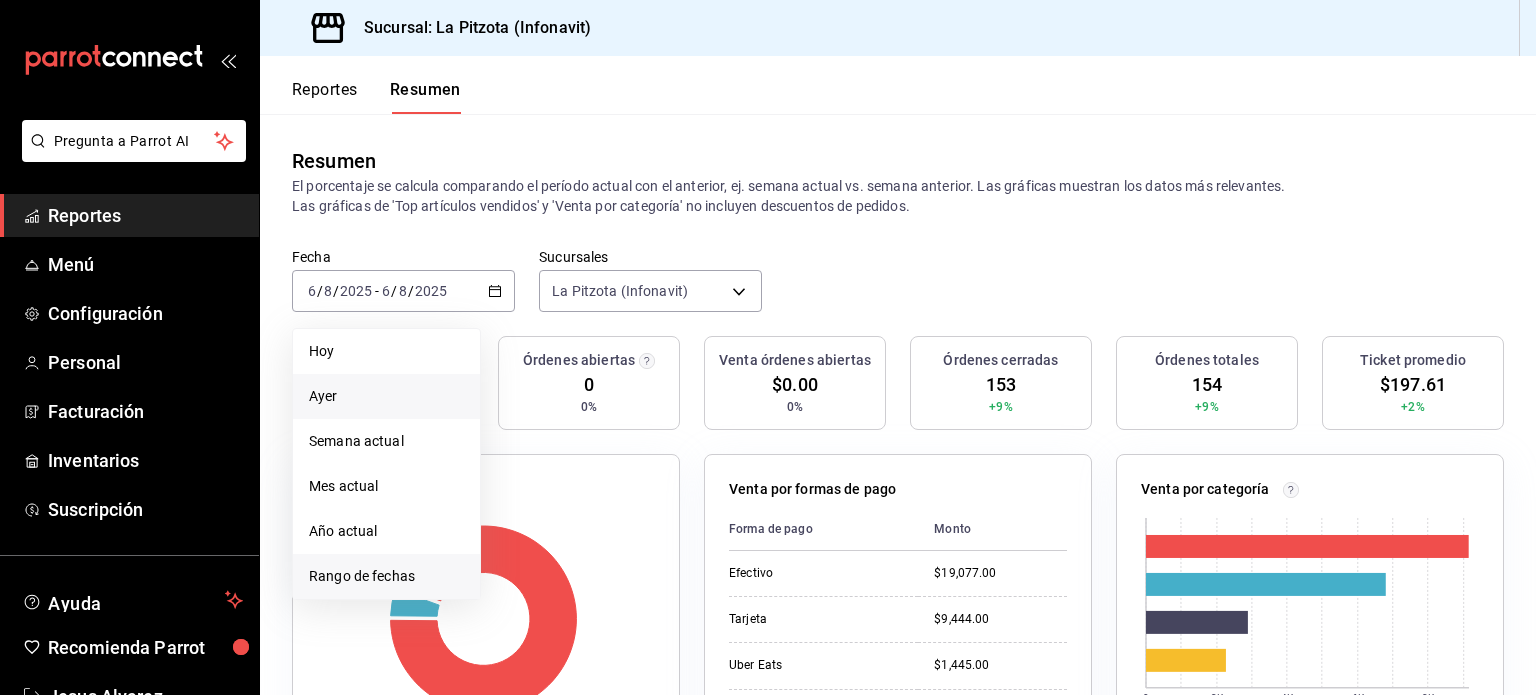 click on "Rango de fechas" at bounding box center (386, 576) 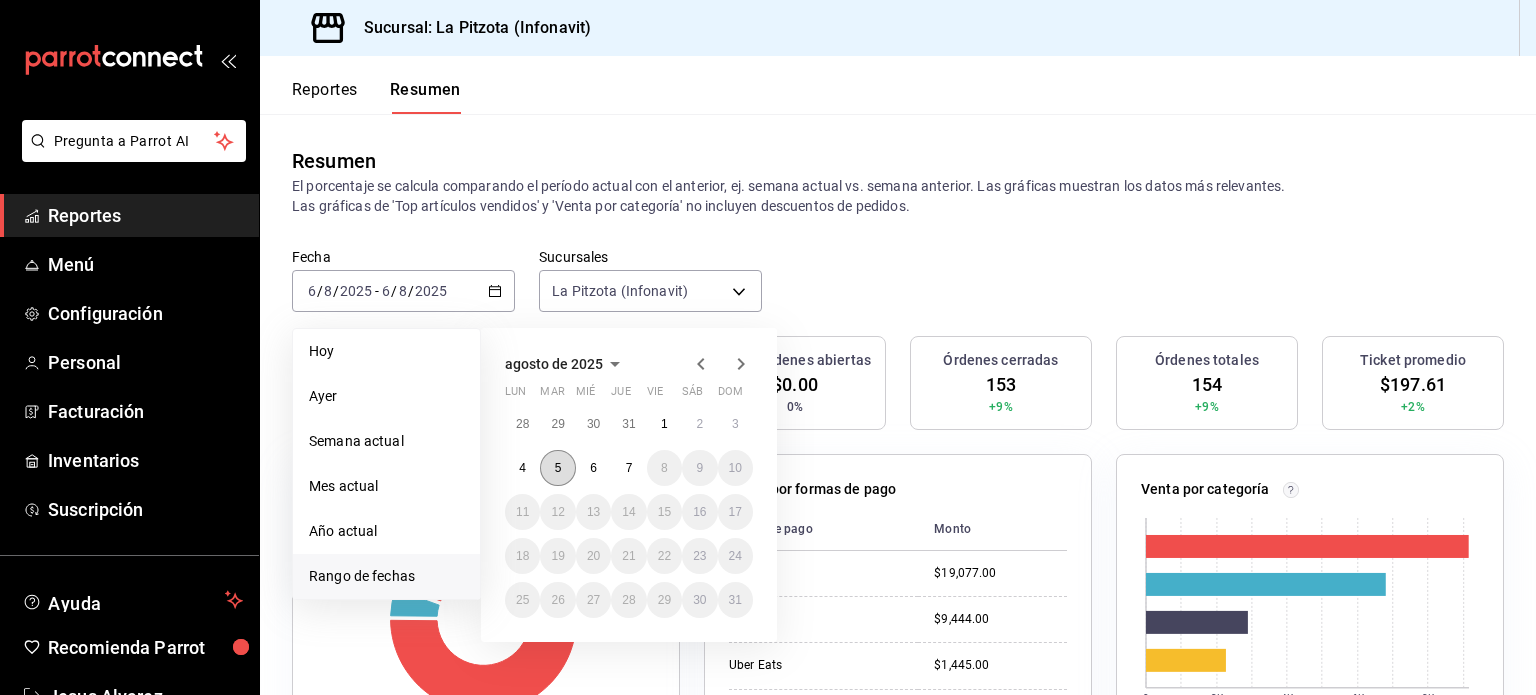 click on "5" at bounding box center (558, 468) 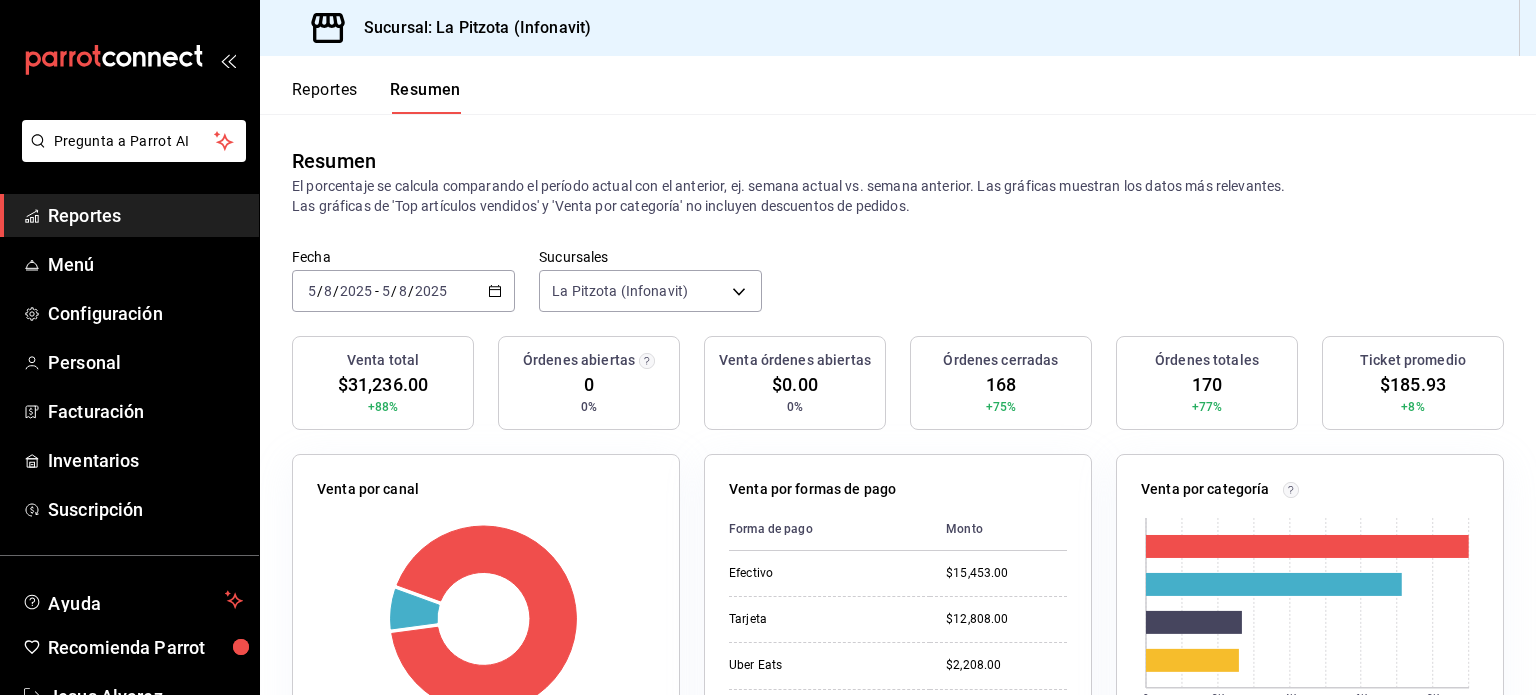 click 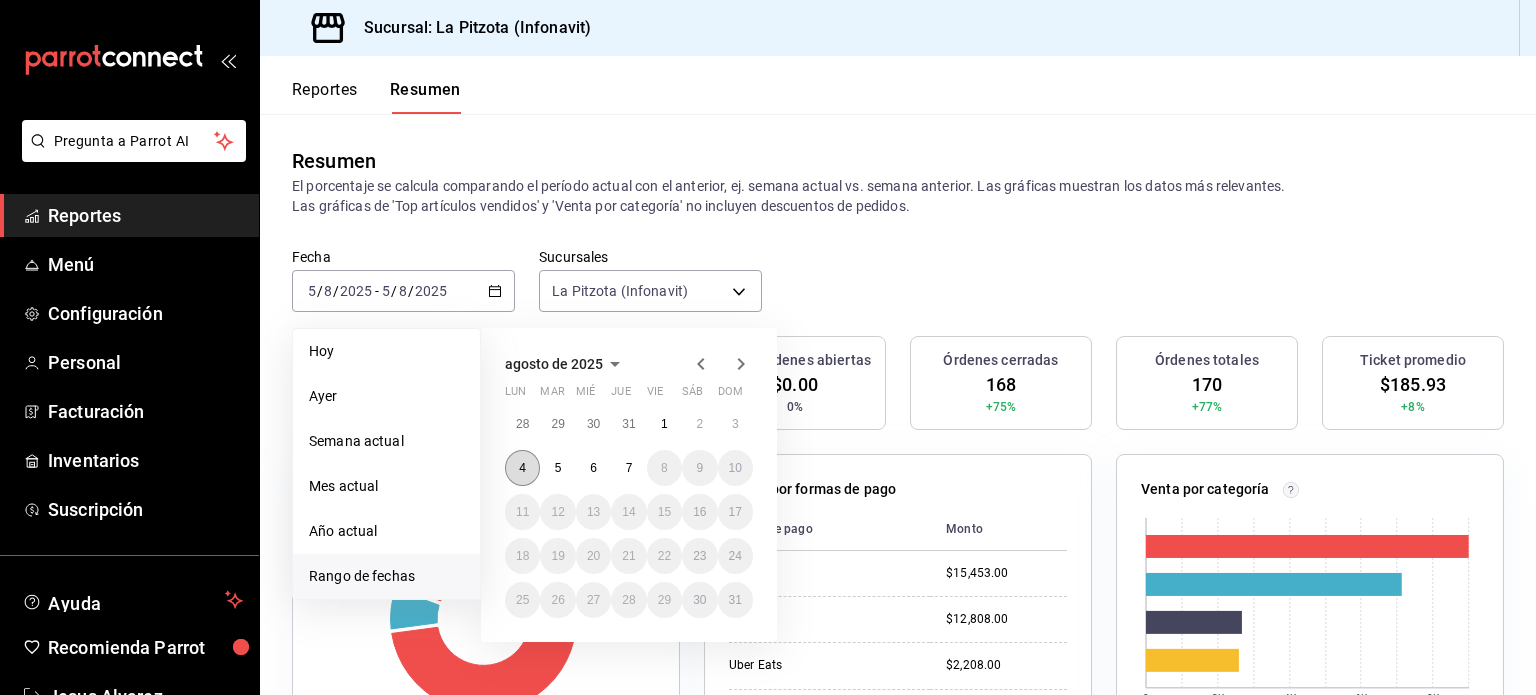 click on "4" at bounding box center [522, 468] 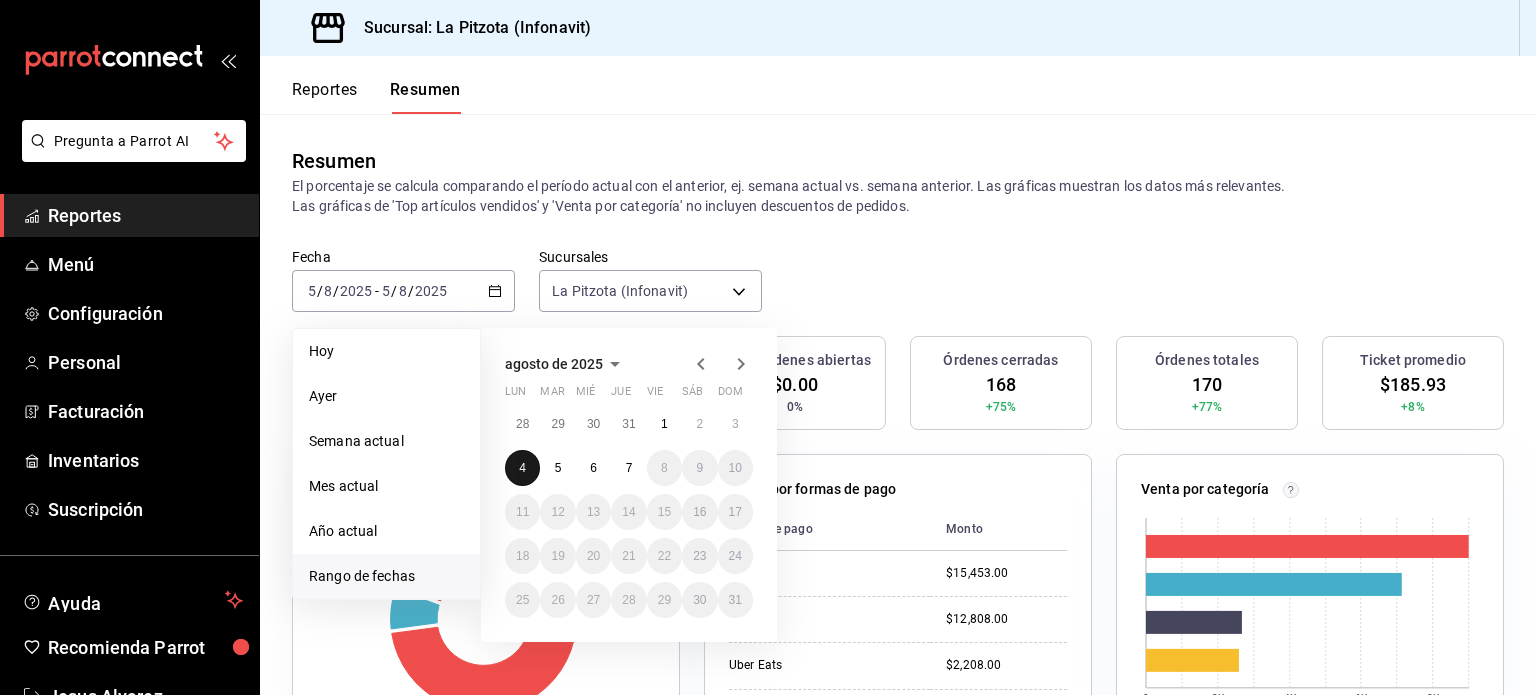 click on "4" at bounding box center (522, 468) 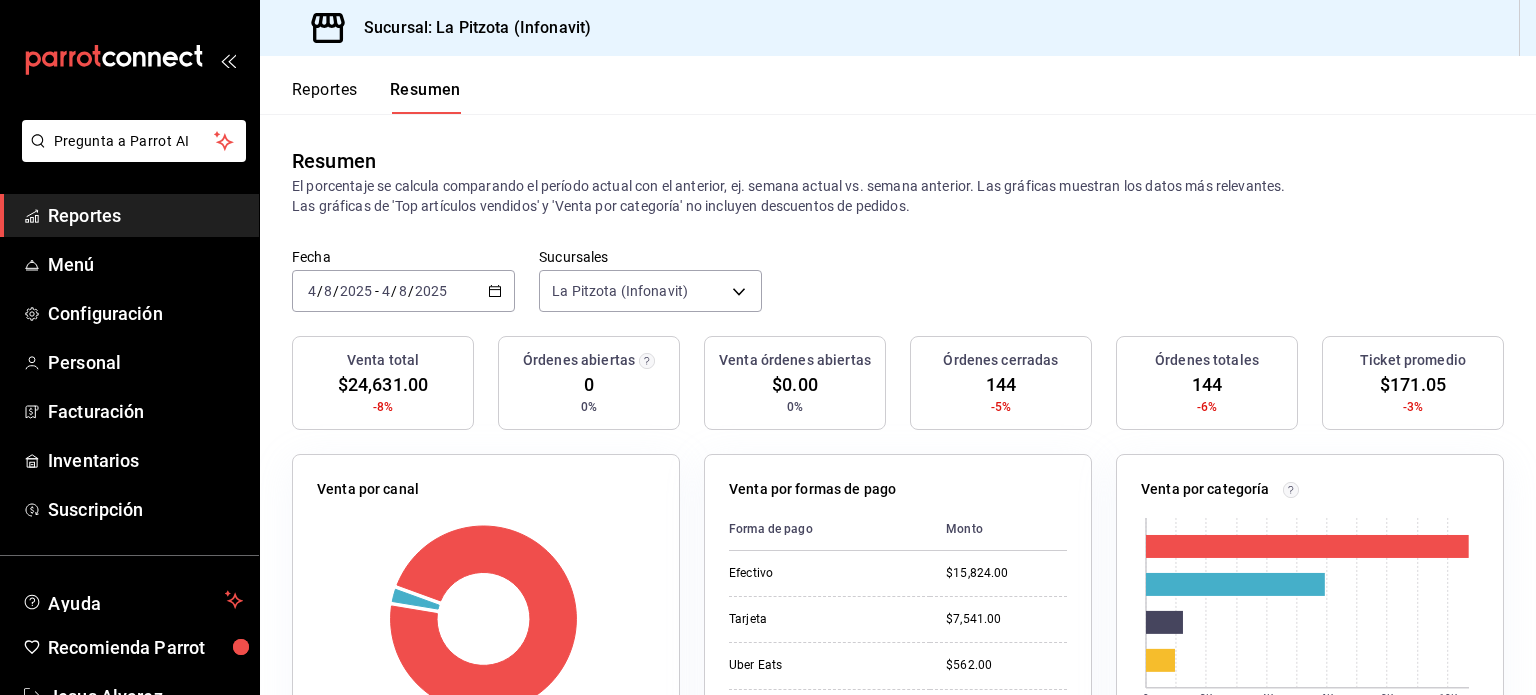 click 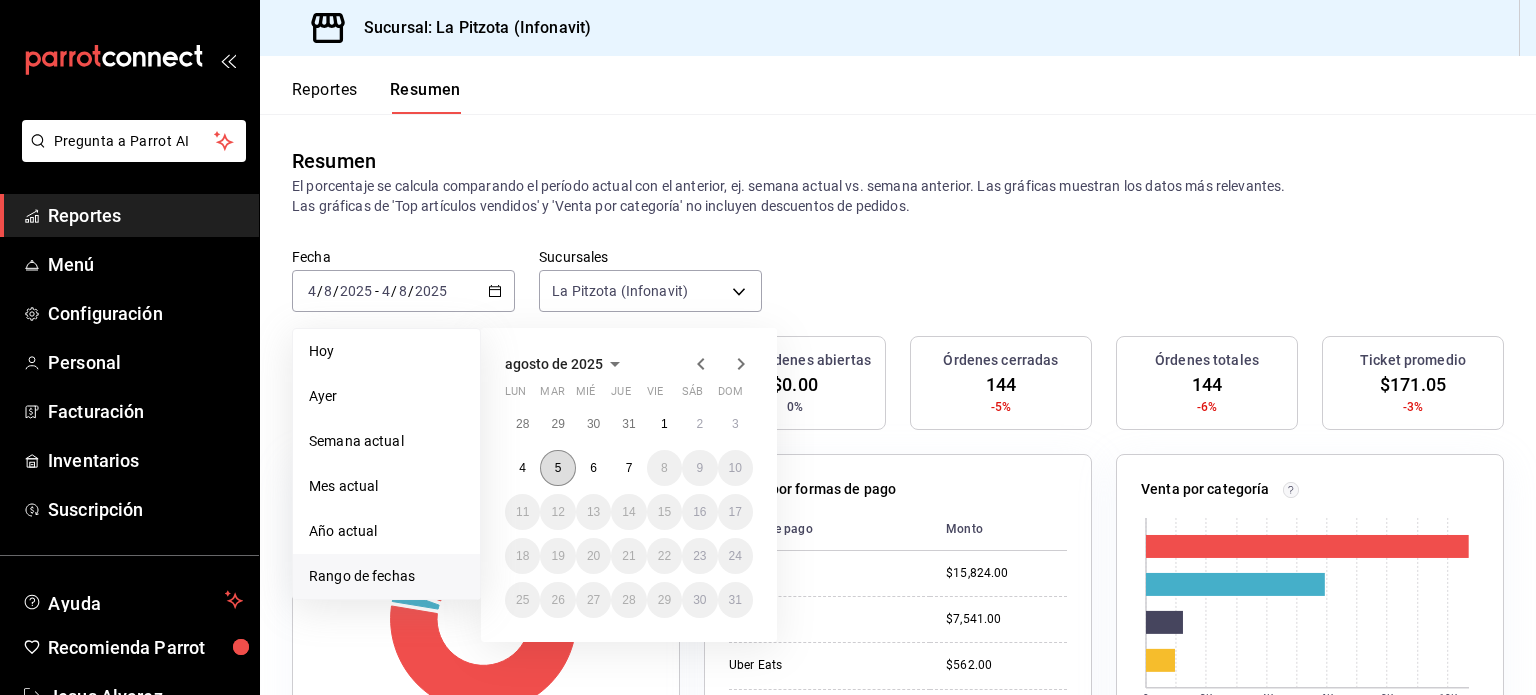 click on "5" at bounding box center (557, 468) 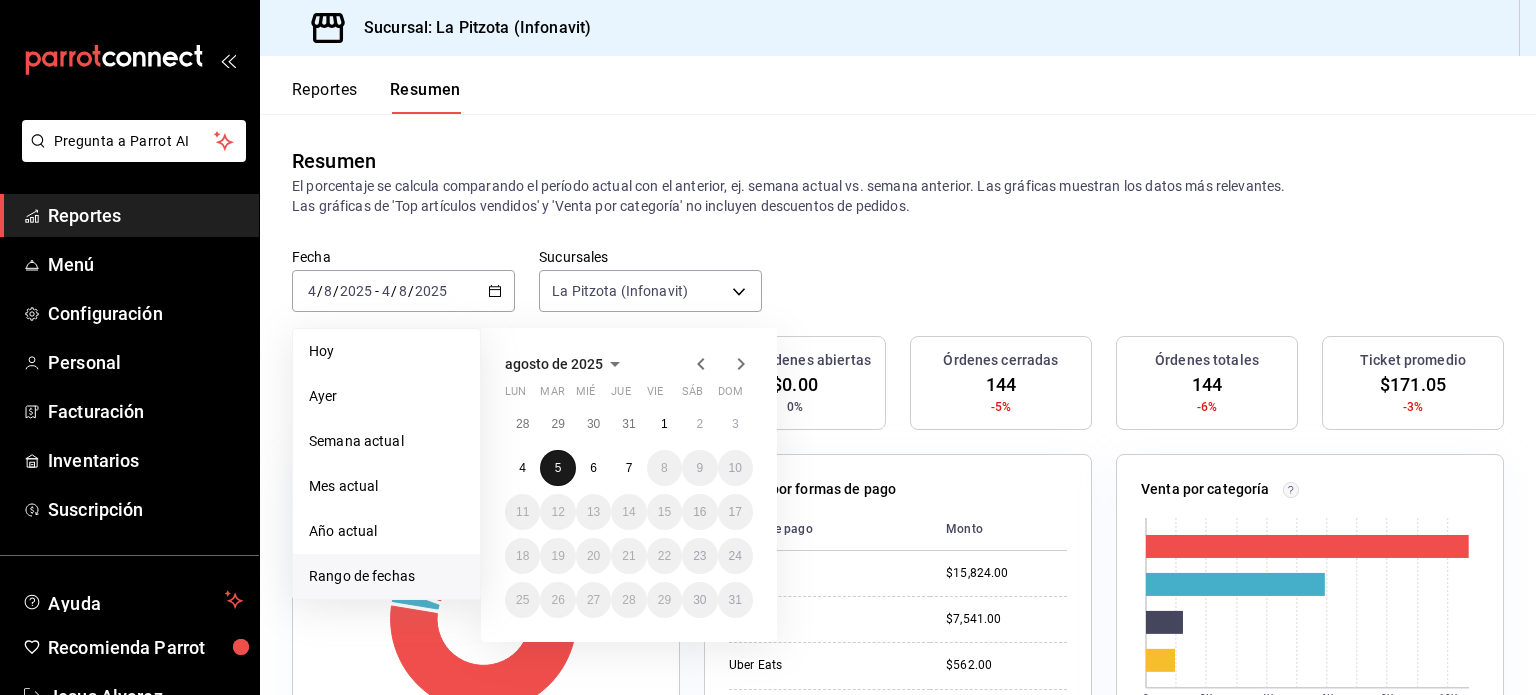 click on "5" at bounding box center [557, 468] 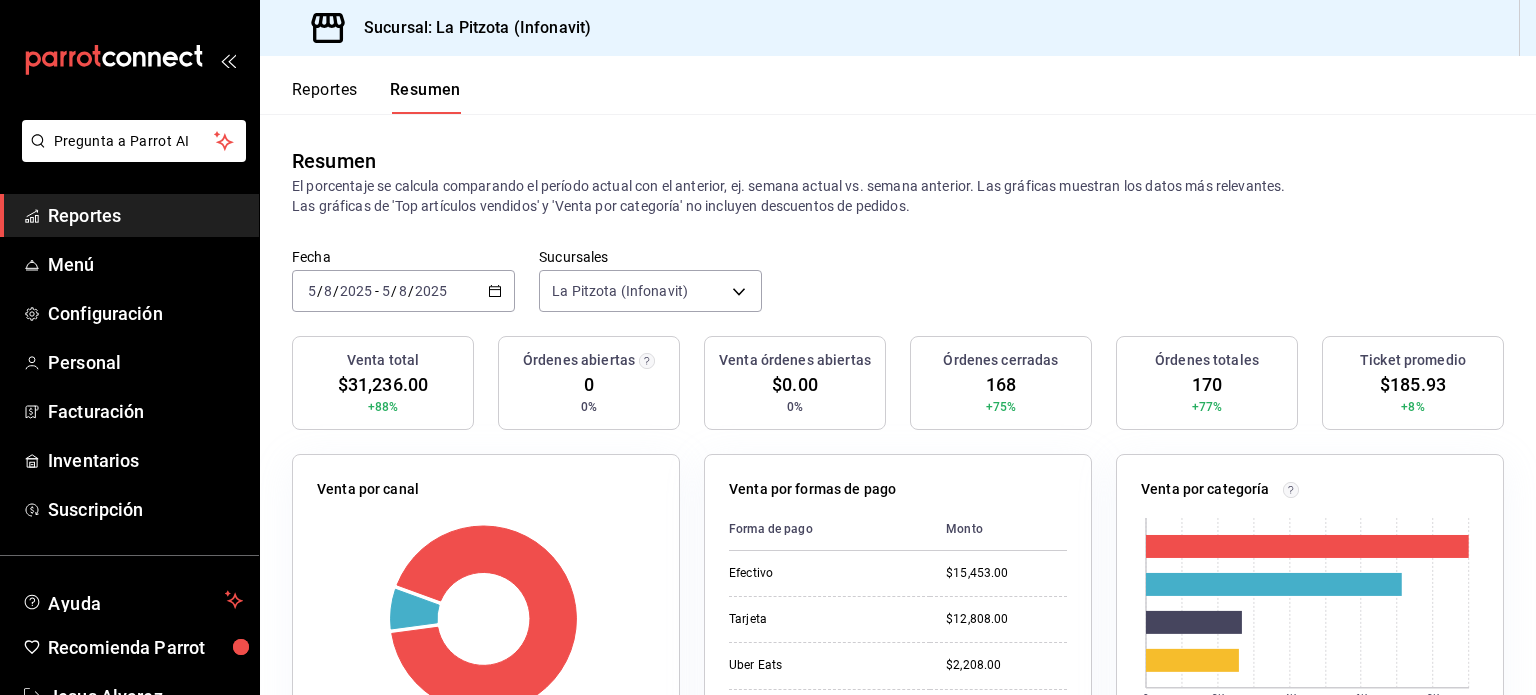 click 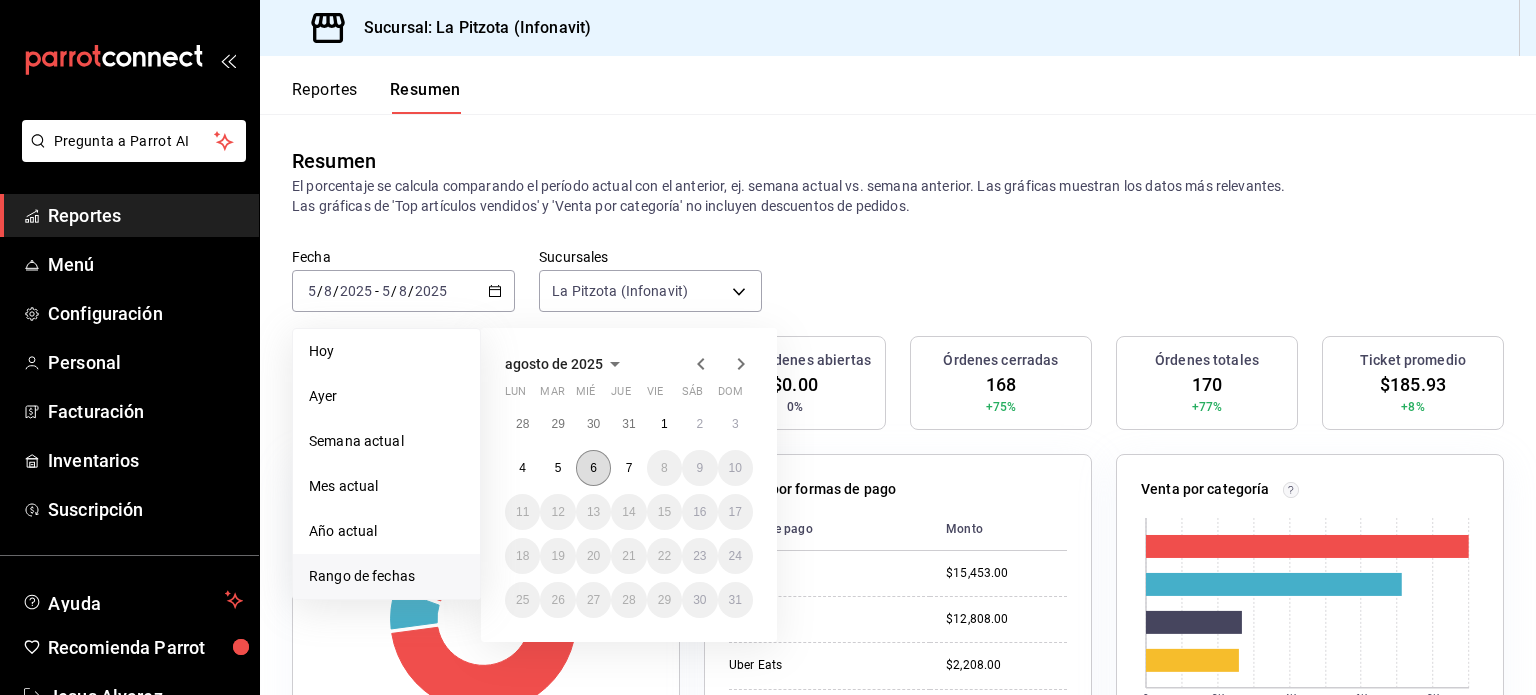 click on "6" at bounding box center (593, 468) 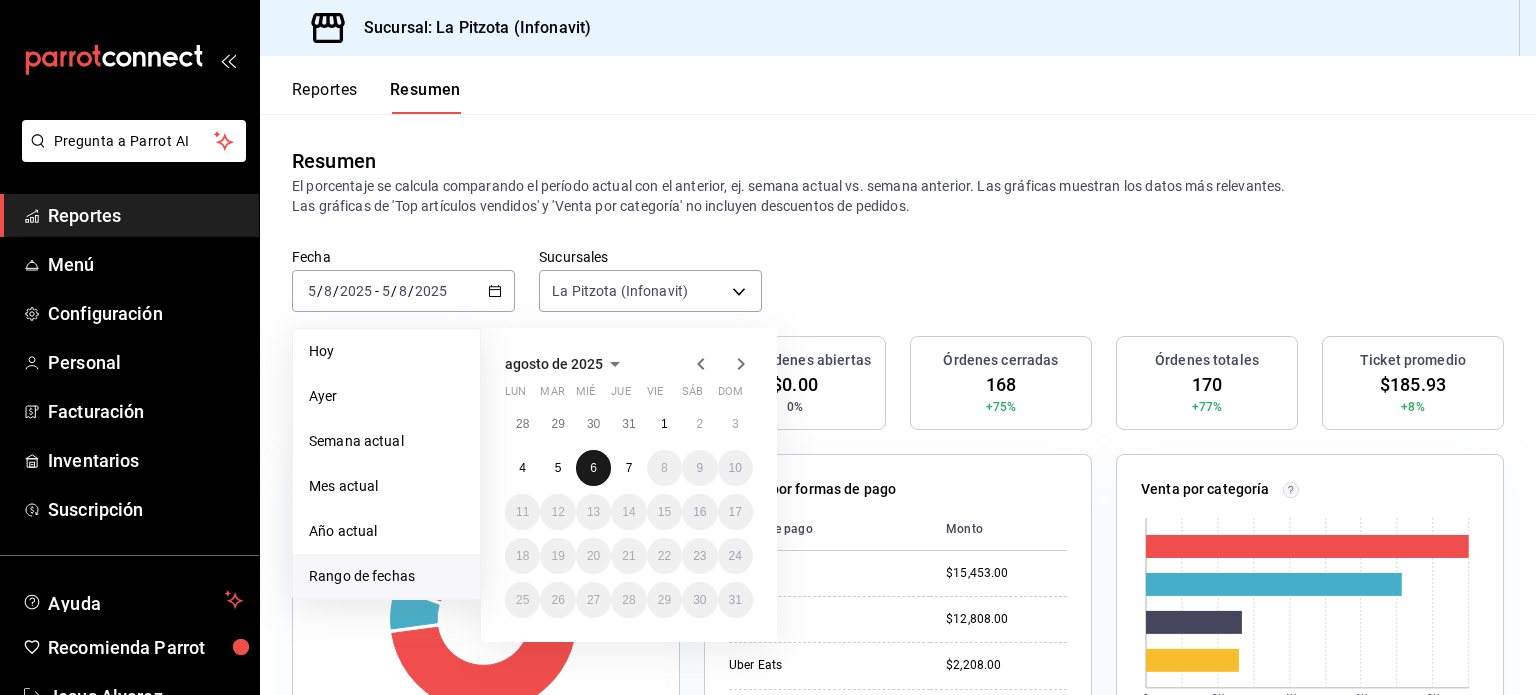 click on "6" at bounding box center (593, 468) 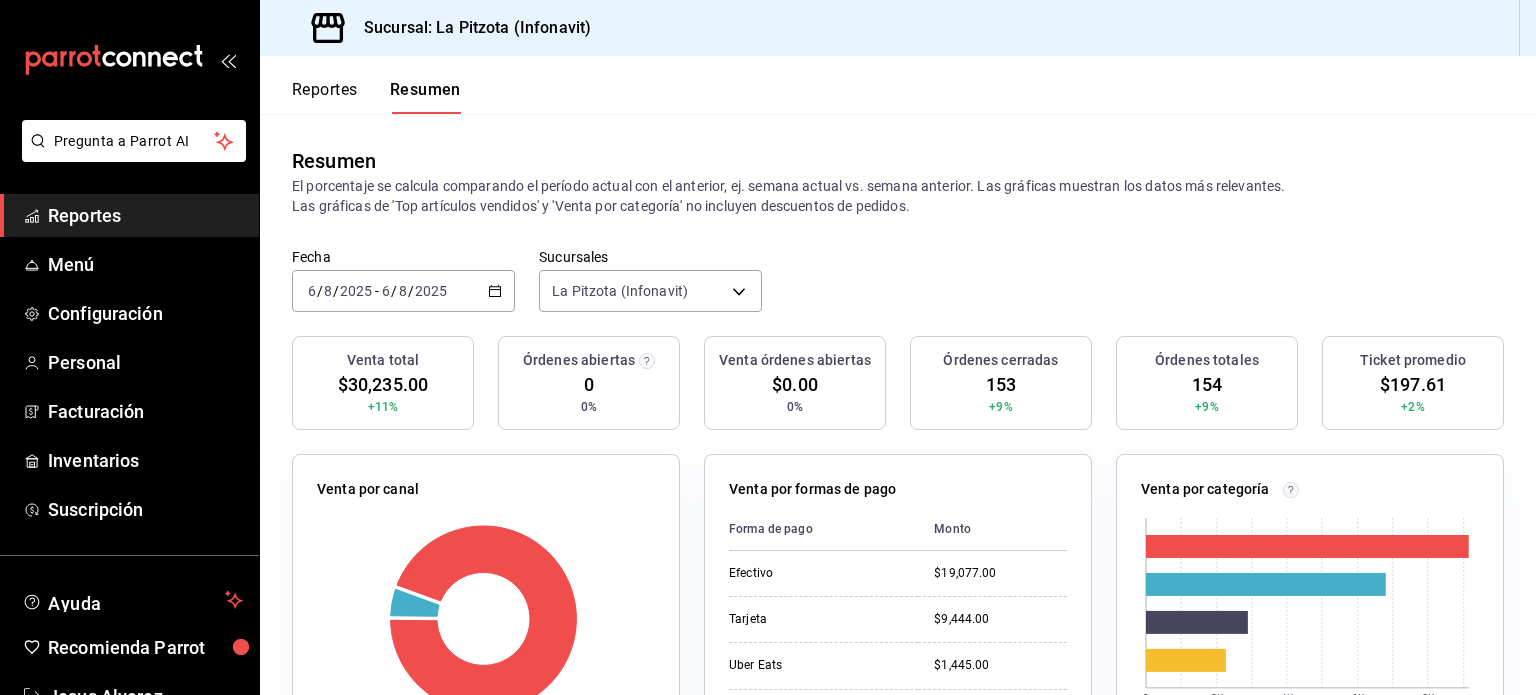 click 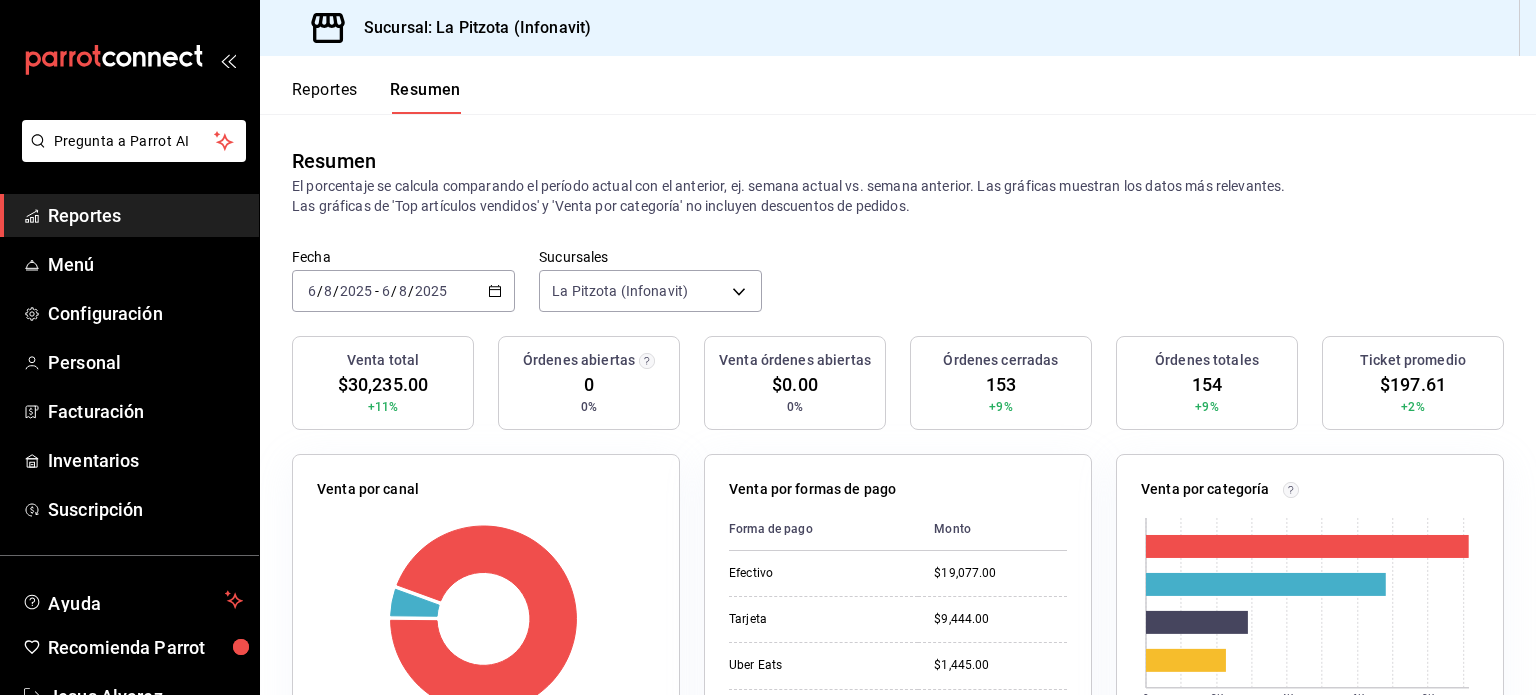 click on "Resumen El porcentaje se calcula comparando el período actual con el anterior, ej. semana actual vs. semana anterior. Las gráficas muestran los datos más relevantes.  Las gráficas de 'Top artículos vendidos' y 'Venta por categoría' no incluyen descuentos de pedidos." at bounding box center [898, 181] 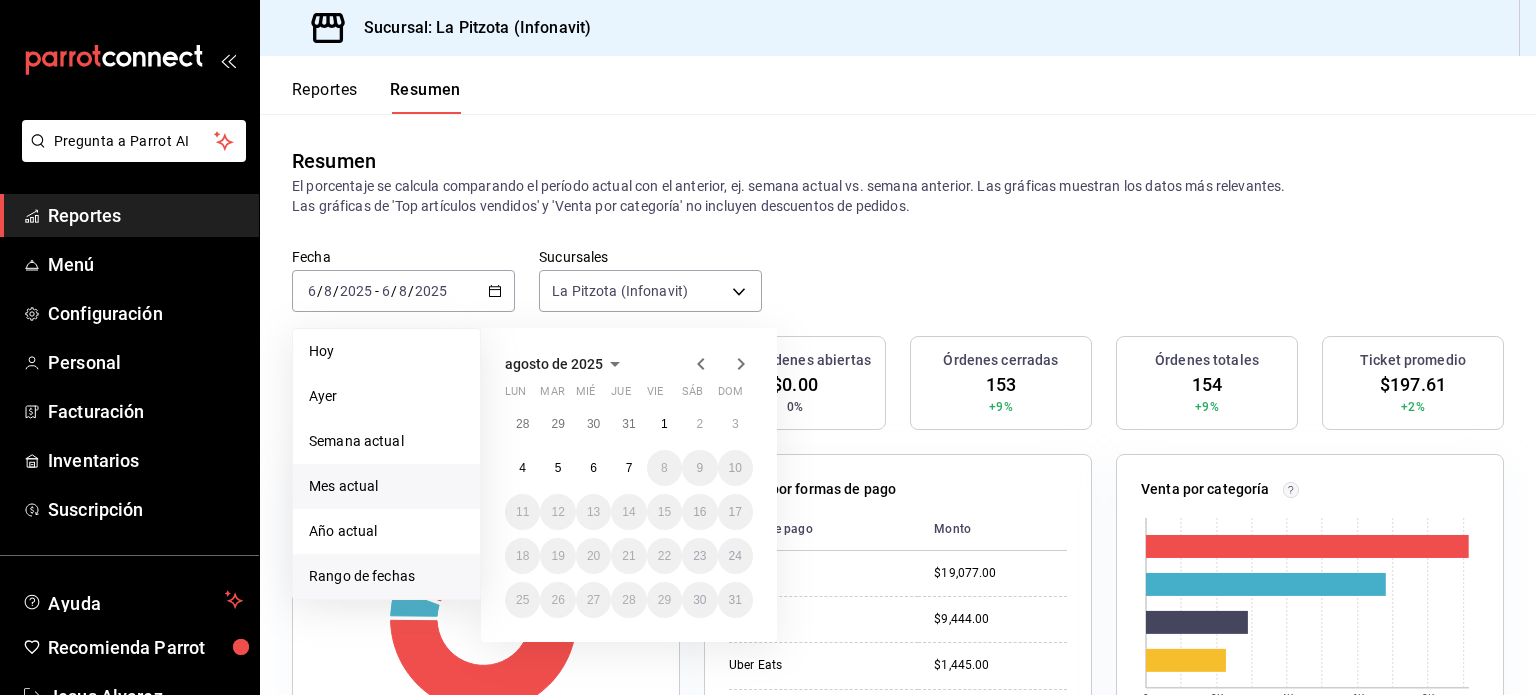 click on "Mes actual" at bounding box center [386, 486] 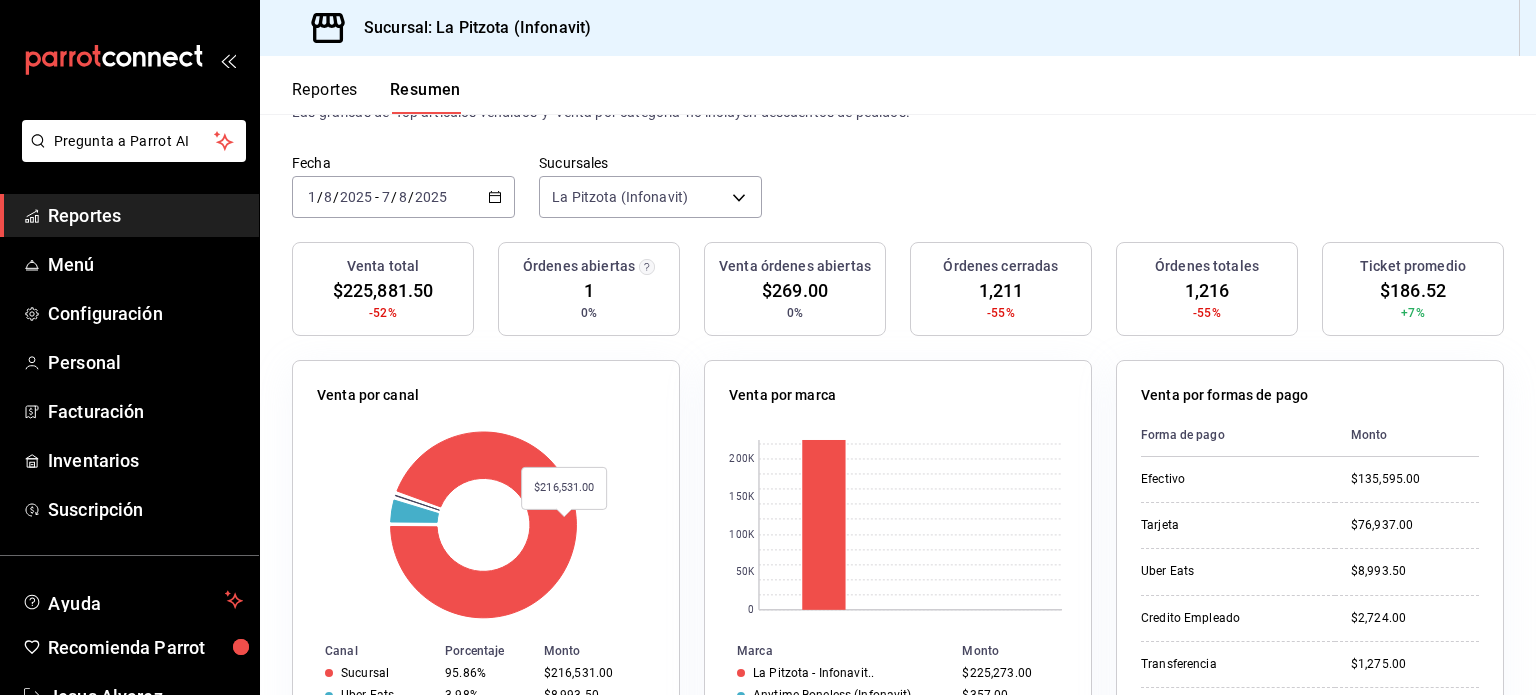scroll, scrollTop: 92, scrollLeft: 0, axis: vertical 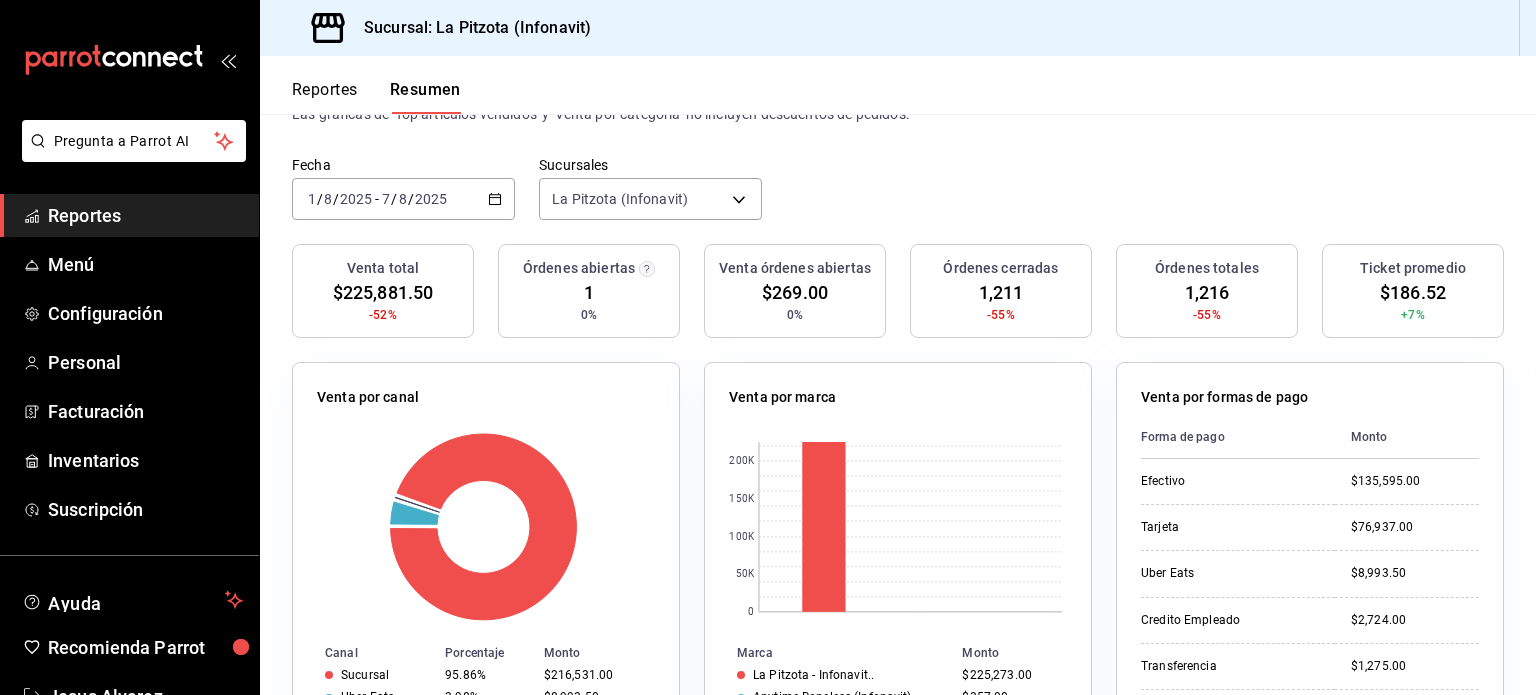 click on "Reportes" at bounding box center (325, 97) 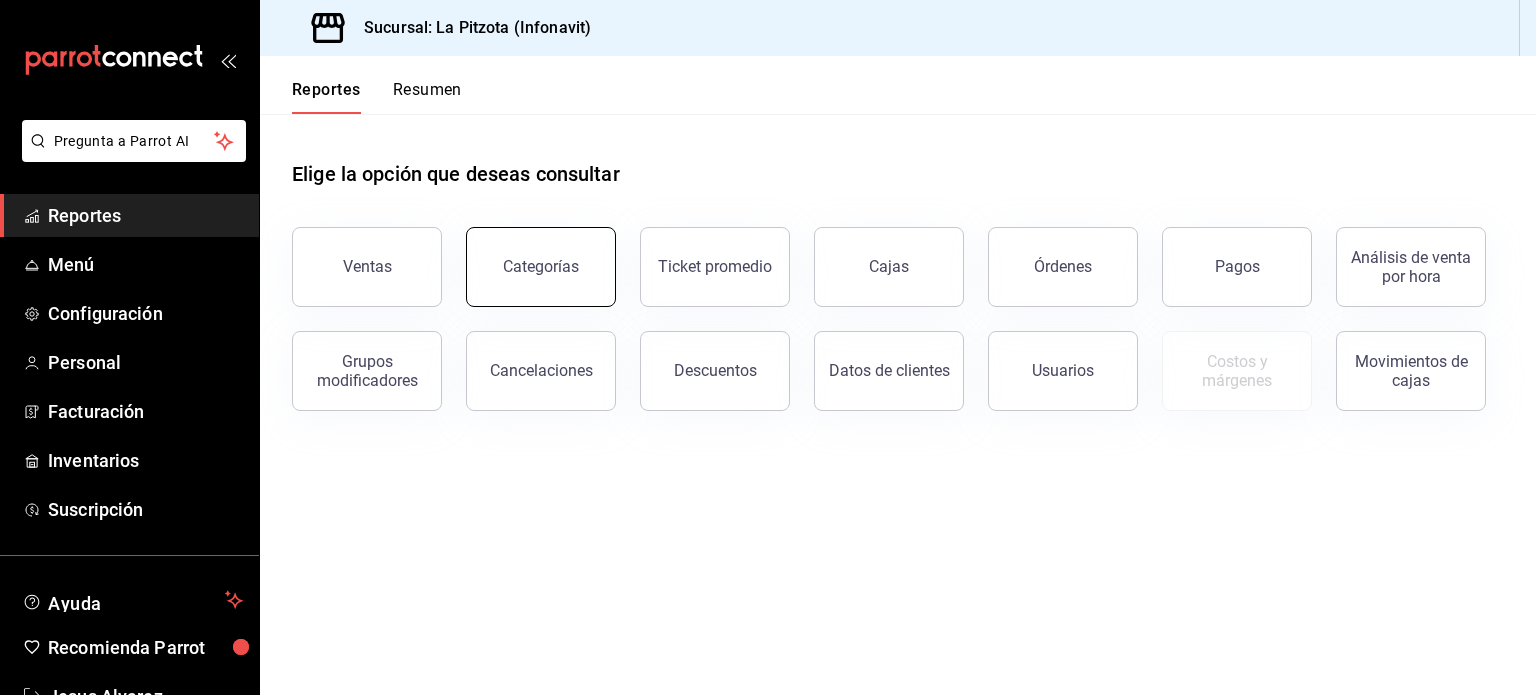click on "Categorías" at bounding box center [541, 266] 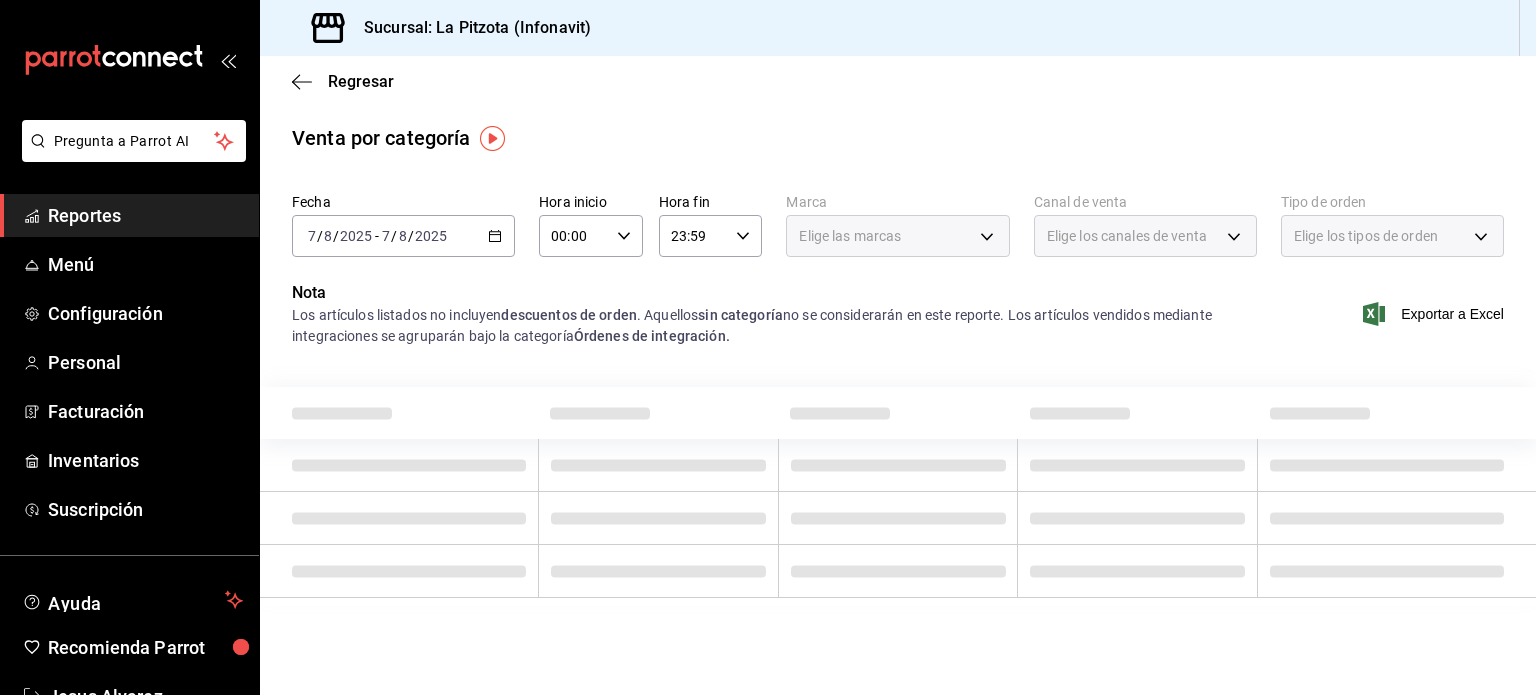 click 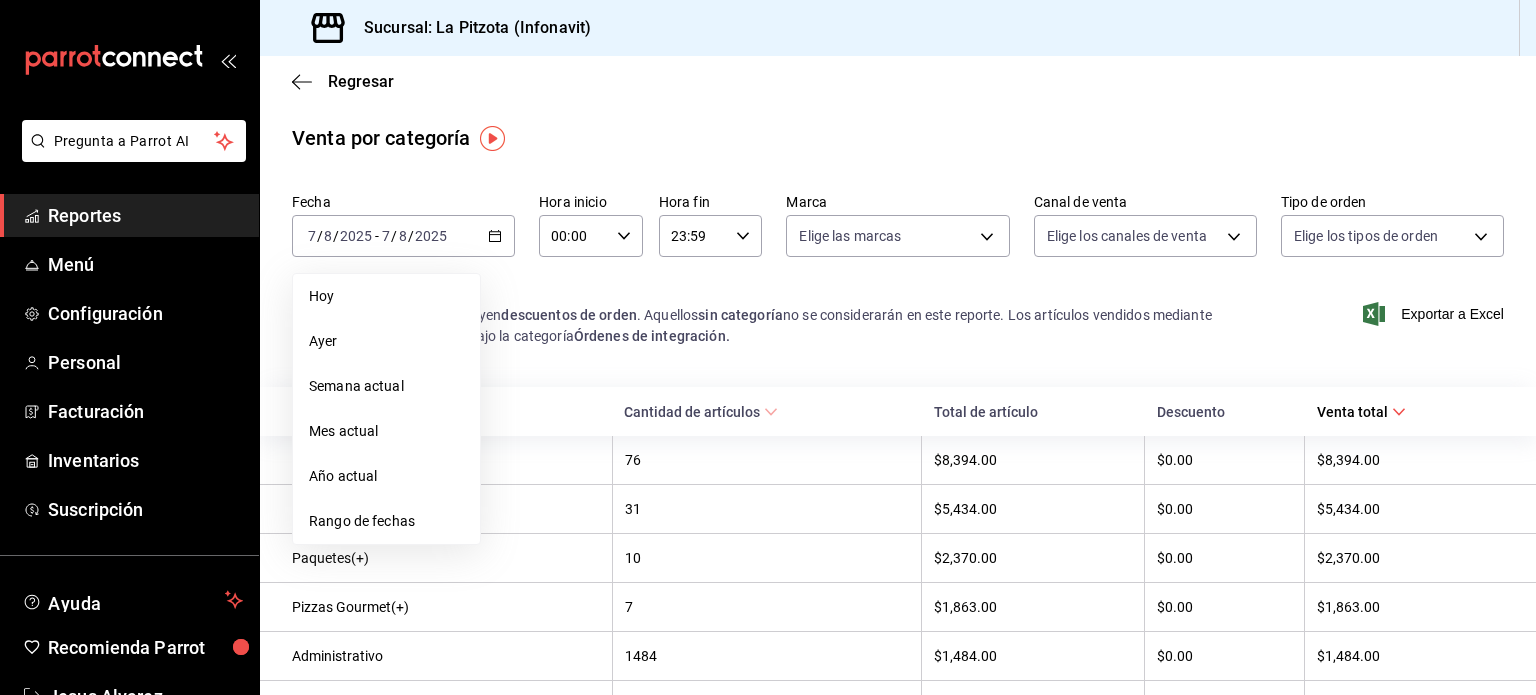 click on "Mes actual" at bounding box center (386, 431) 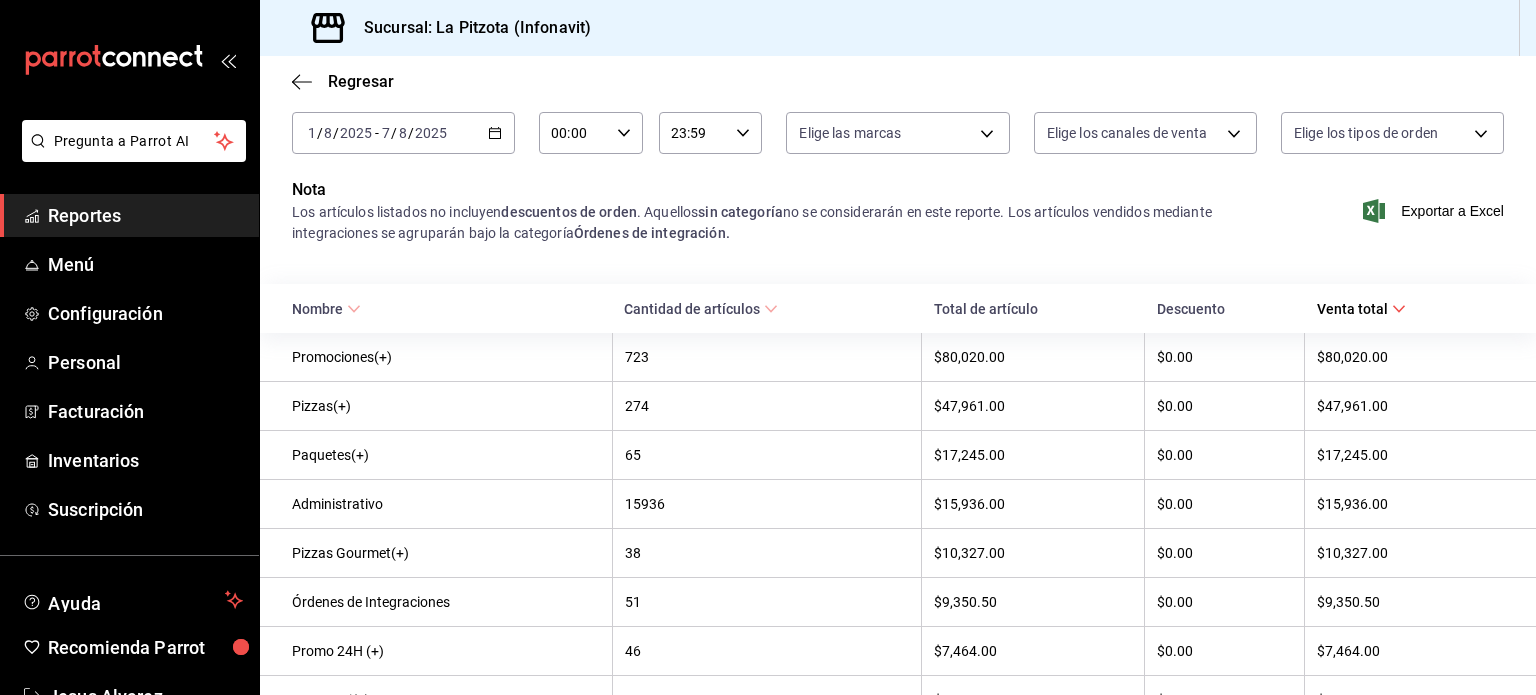 scroll, scrollTop: 104, scrollLeft: 0, axis: vertical 